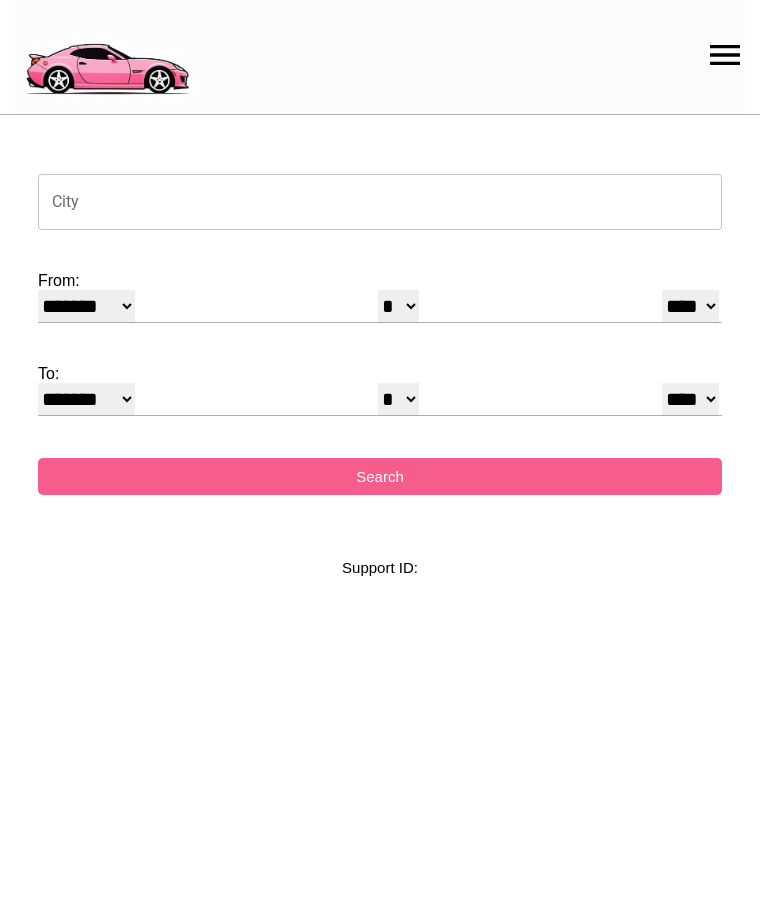 select on "*" 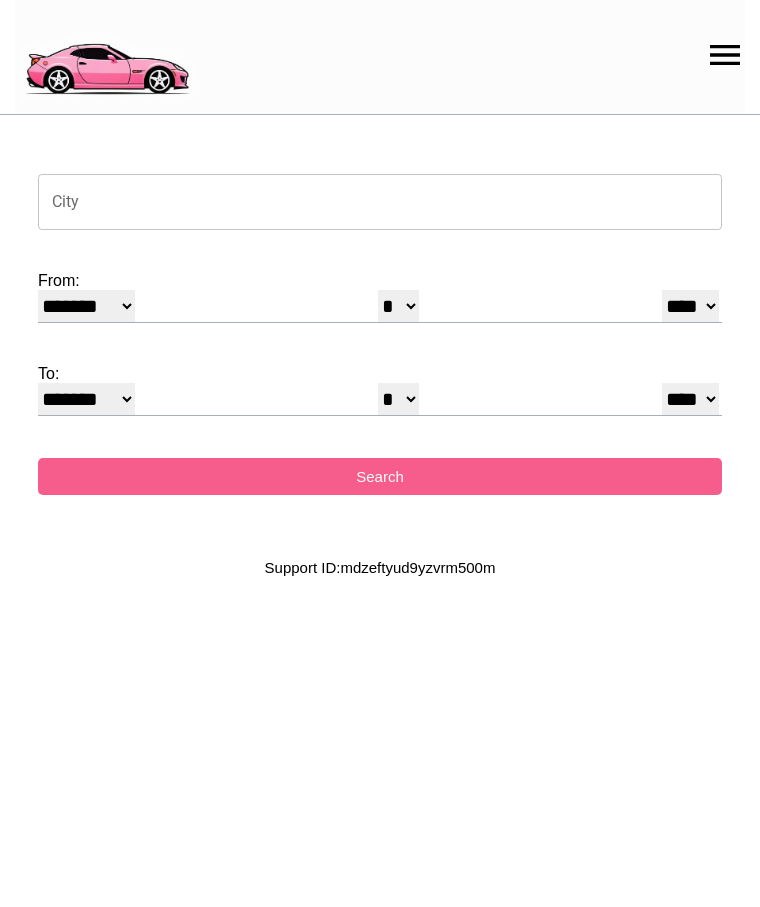 scroll, scrollTop: 0, scrollLeft: 0, axis: both 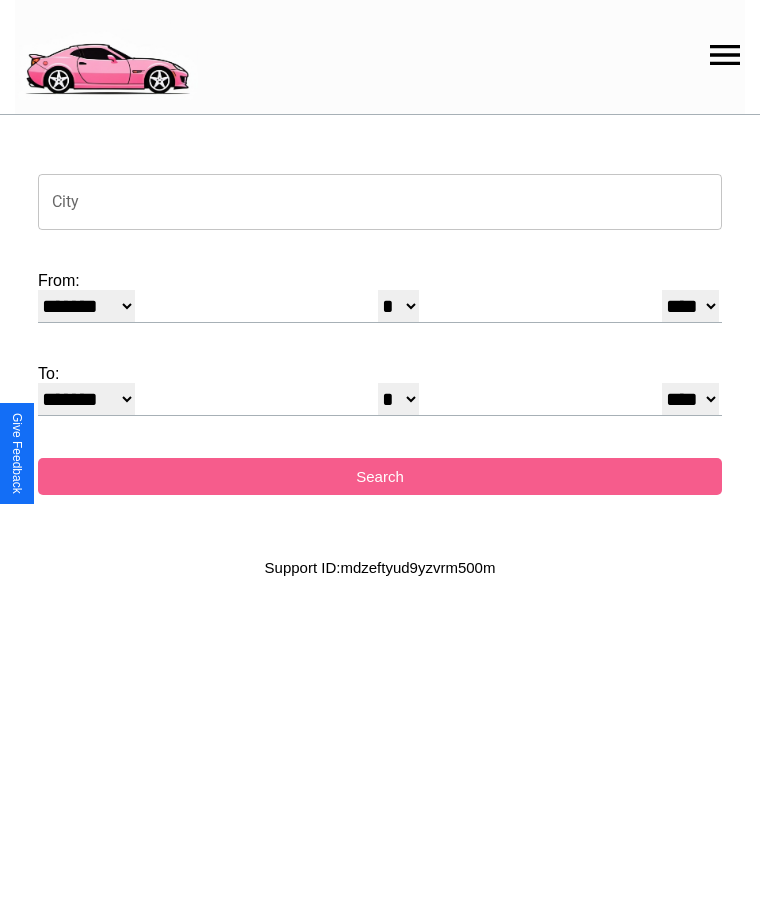 click 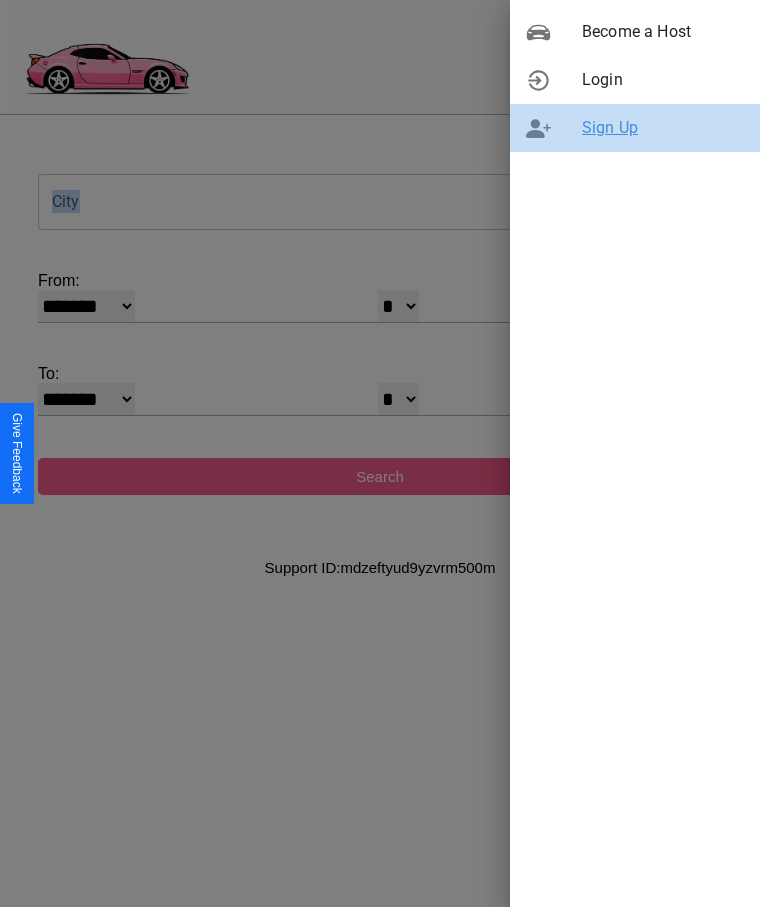 click on "Sign Up" at bounding box center (663, 128) 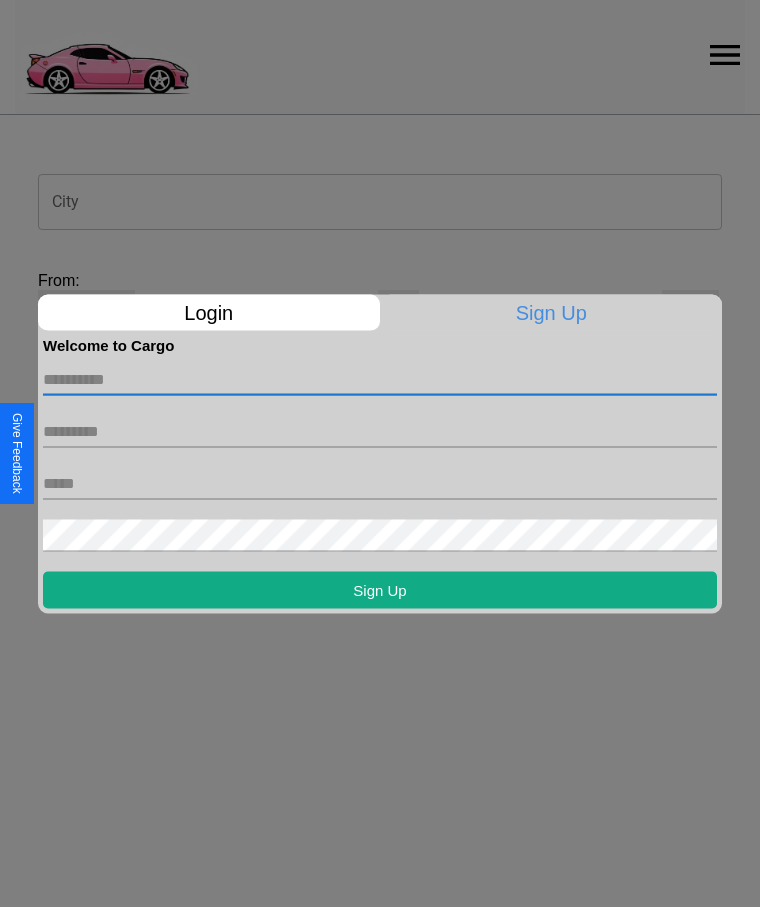 click at bounding box center (380, 379) 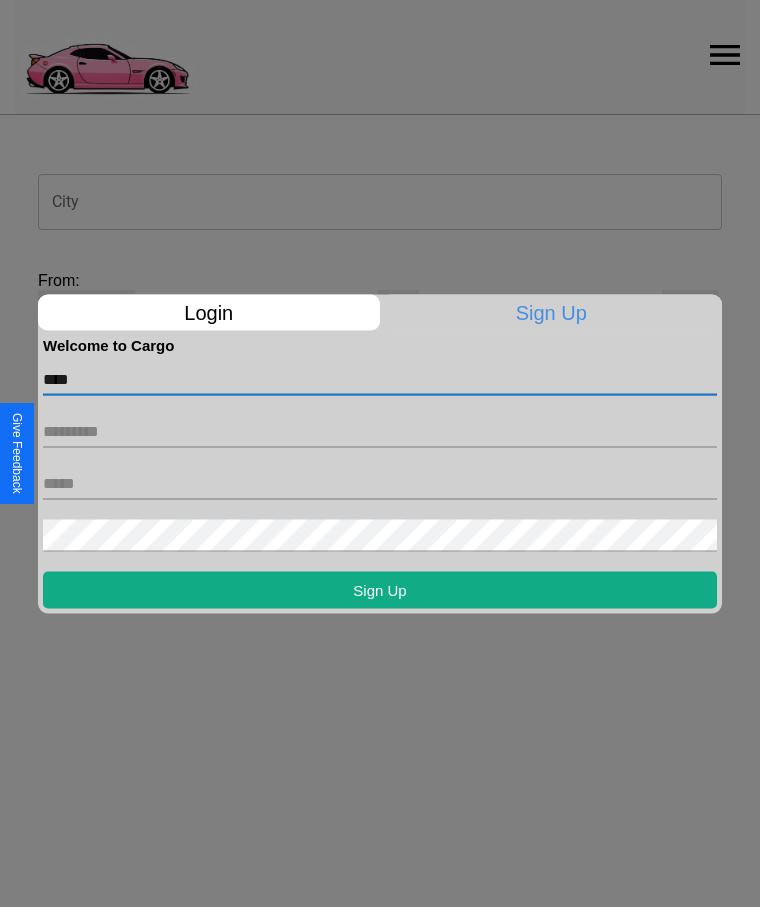 type on "****" 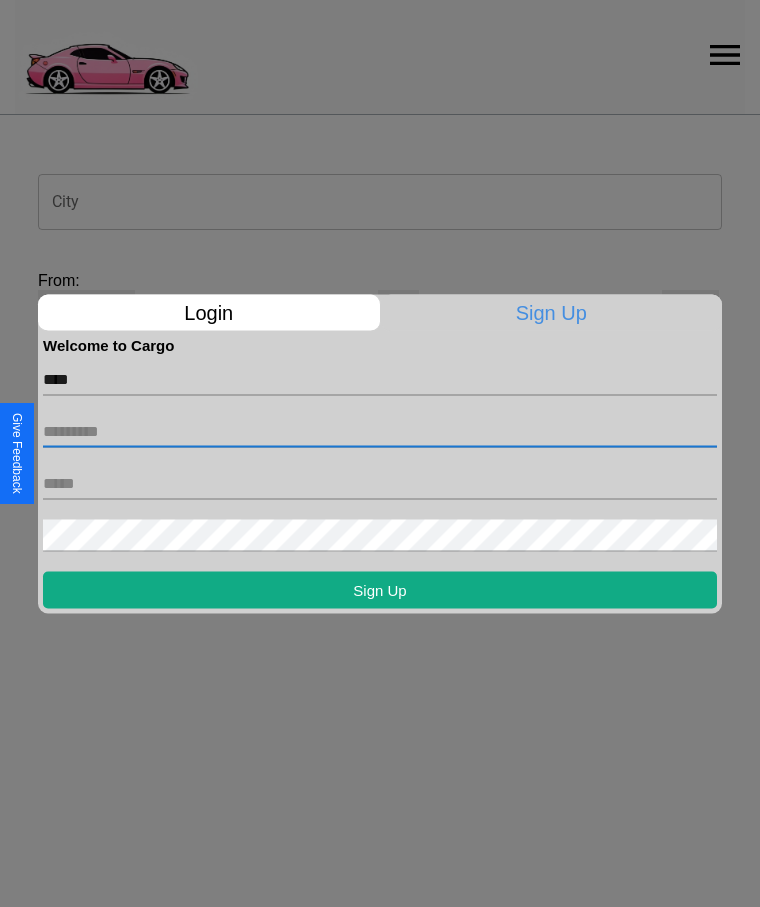 click at bounding box center (380, 431) 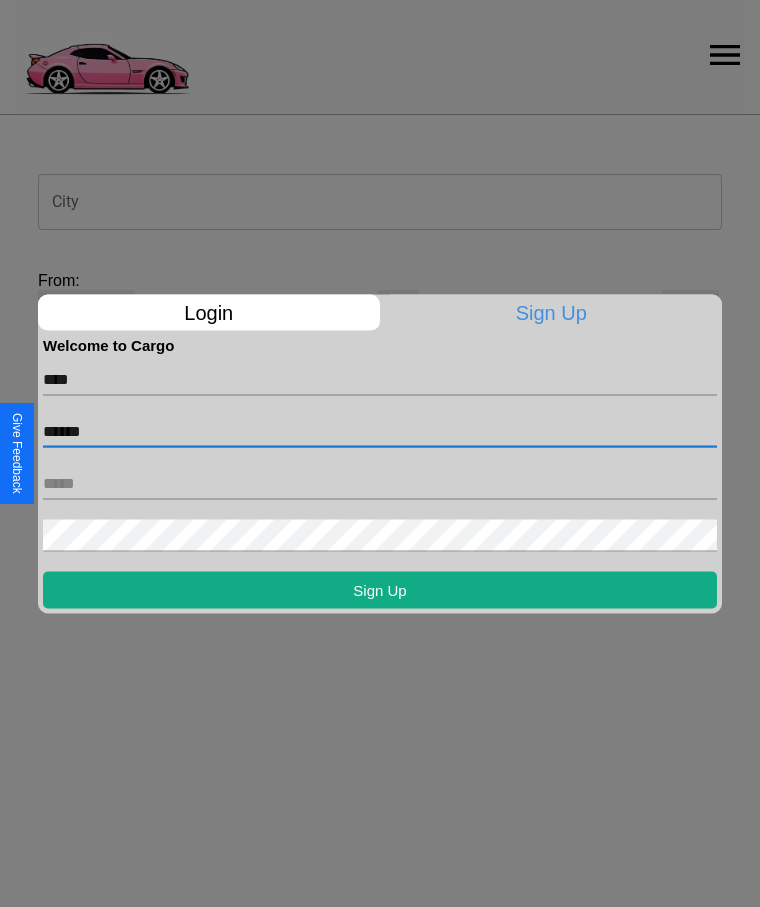 type on "******" 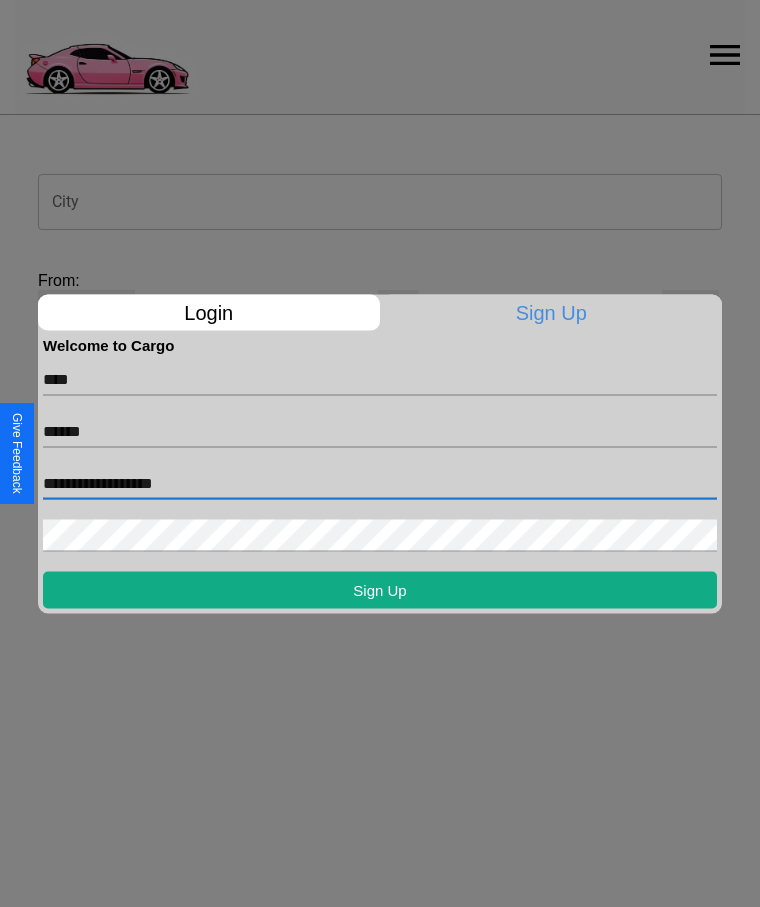 type on "**********" 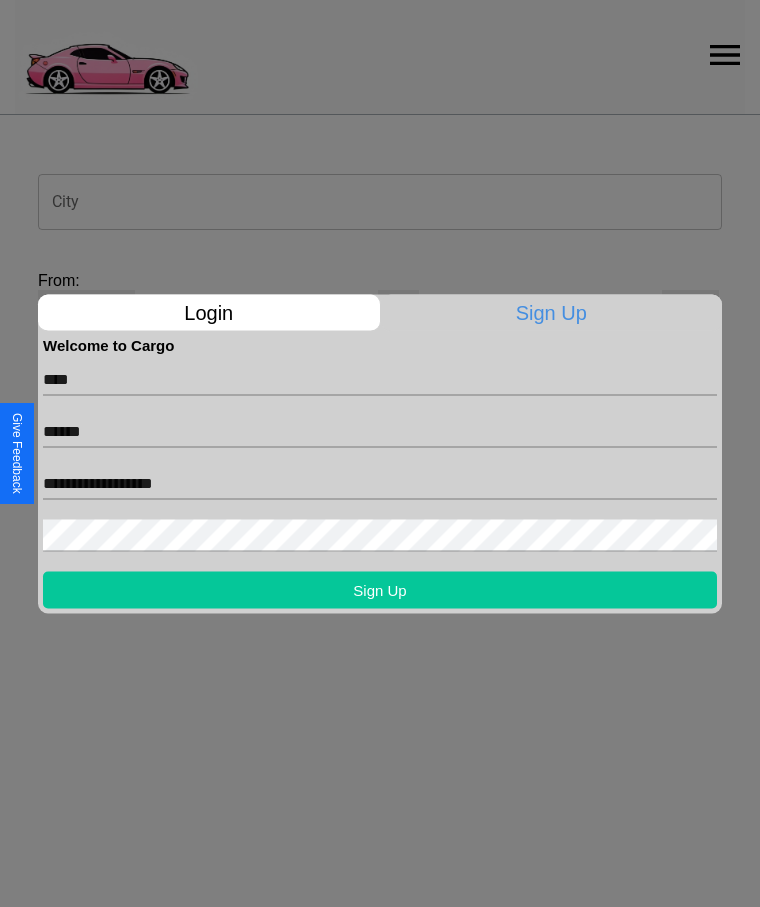 click on "Sign Up" at bounding box center (380, 589) 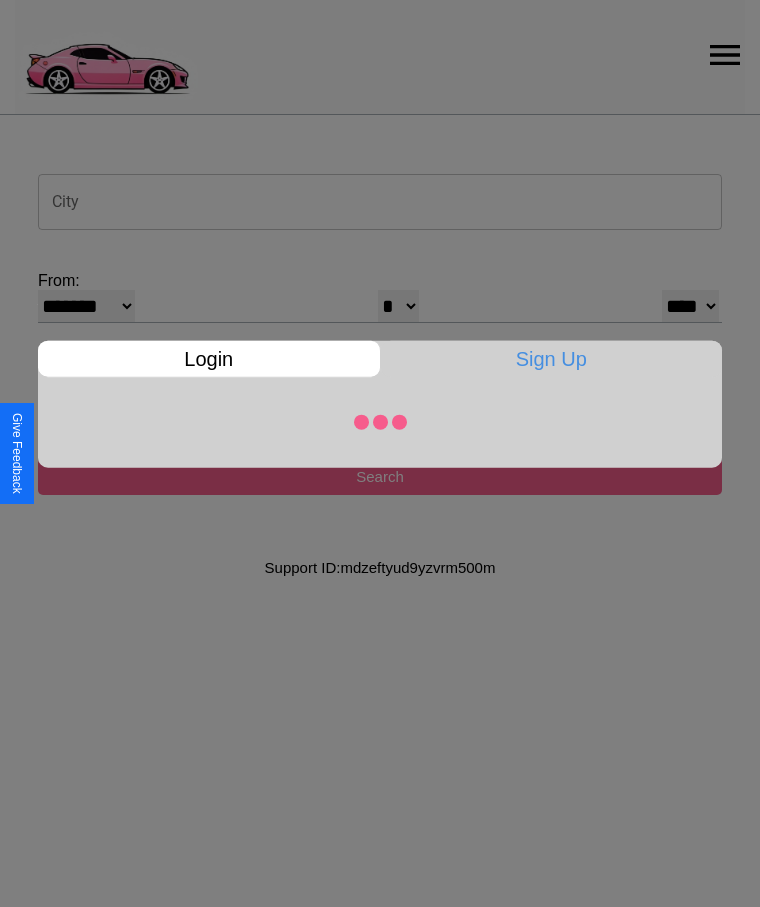 select on "*" 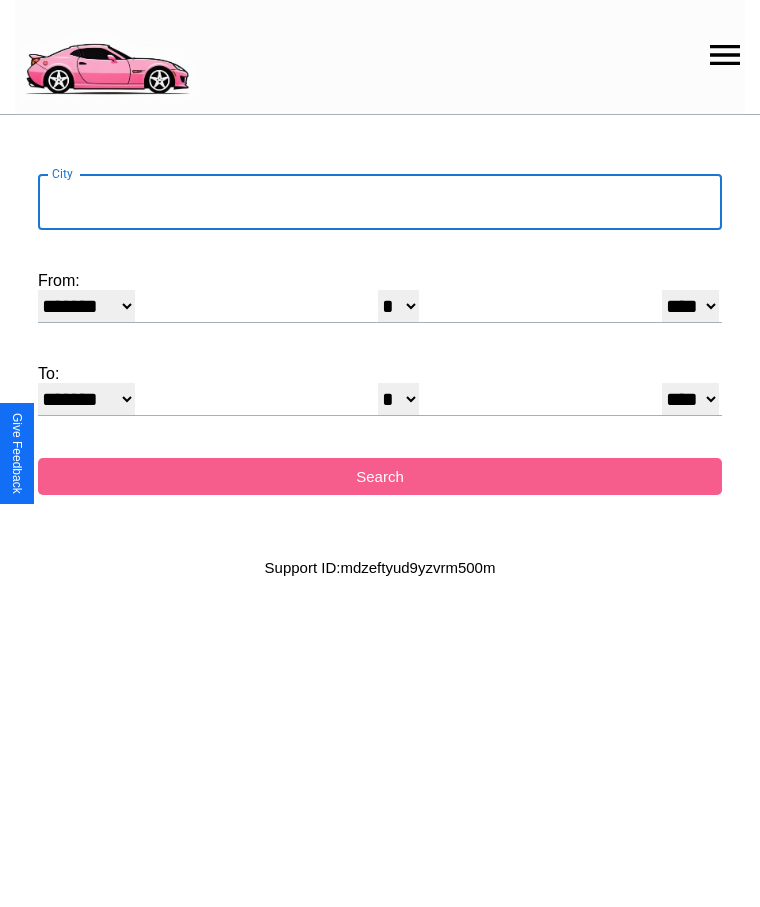 click on "City" at bounding box center [380, 202] 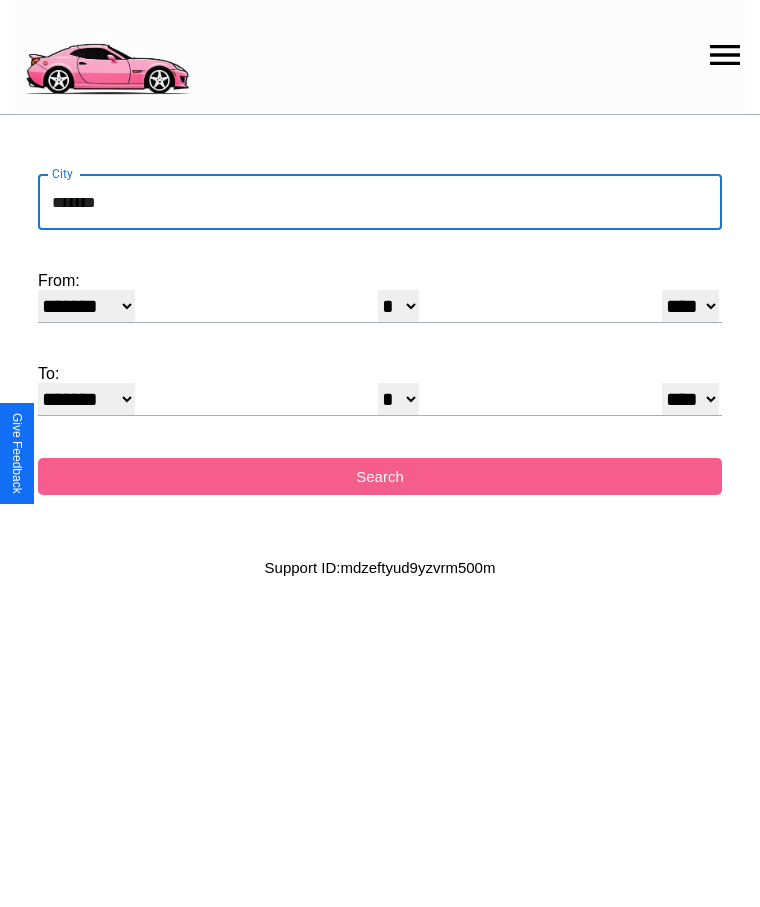 type on "*******" 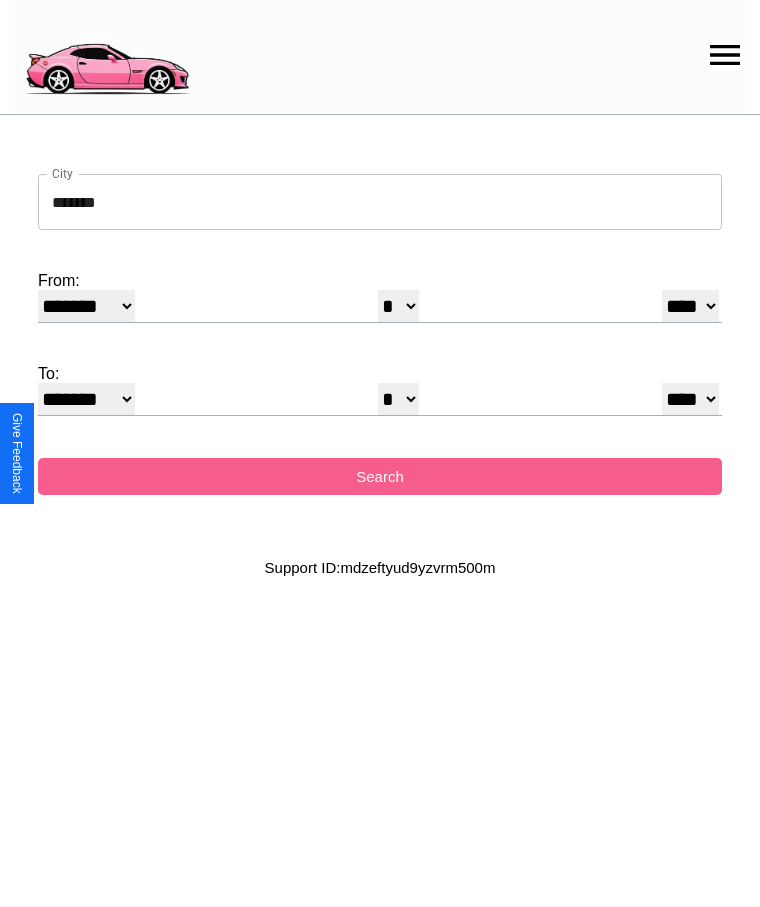 click on "******* ******** ***** ***** *** **** **** ****** ********* ******* ******** ********" at bounding box center (86, 306) 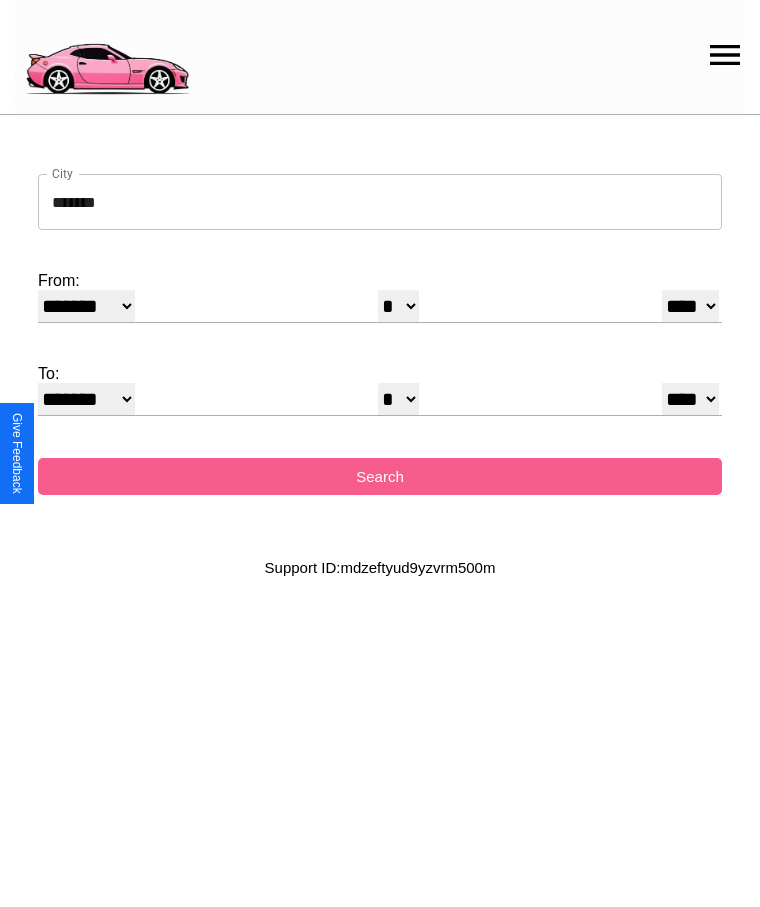 select on "**" 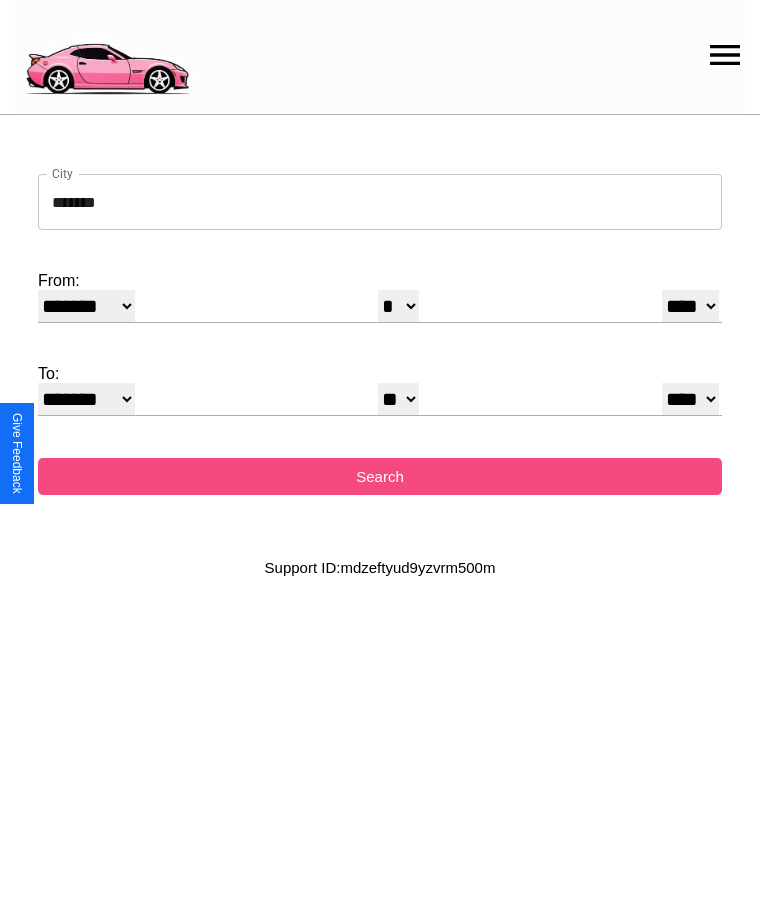click on "Search" at bounding box center (380, 476) 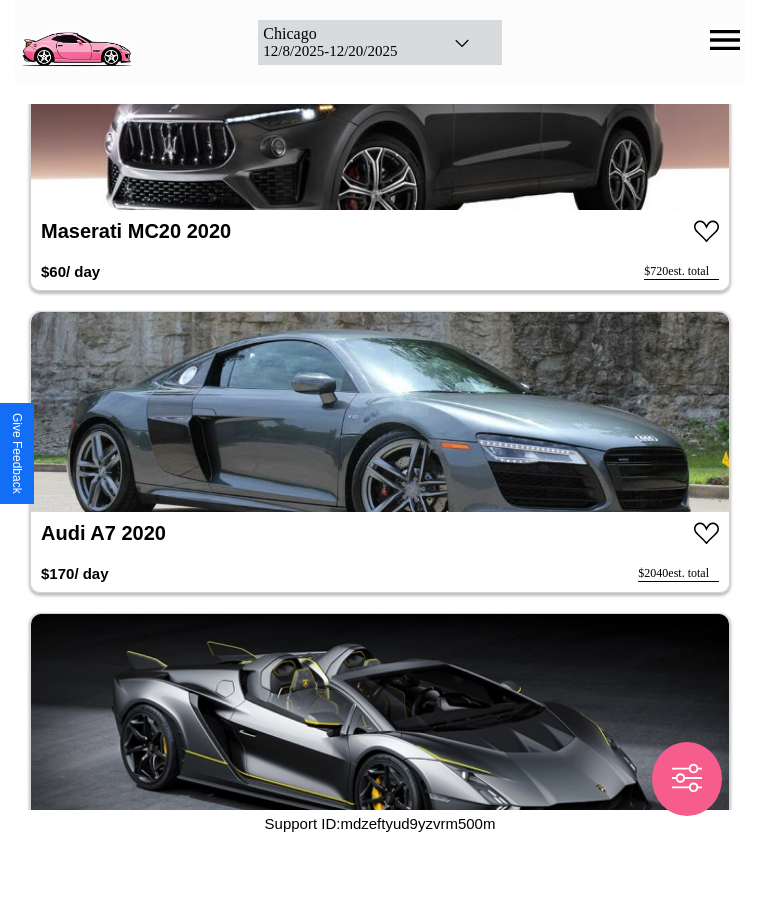 scroll, scrollTop: 10992, scrollLeft: 0, axis: vertical 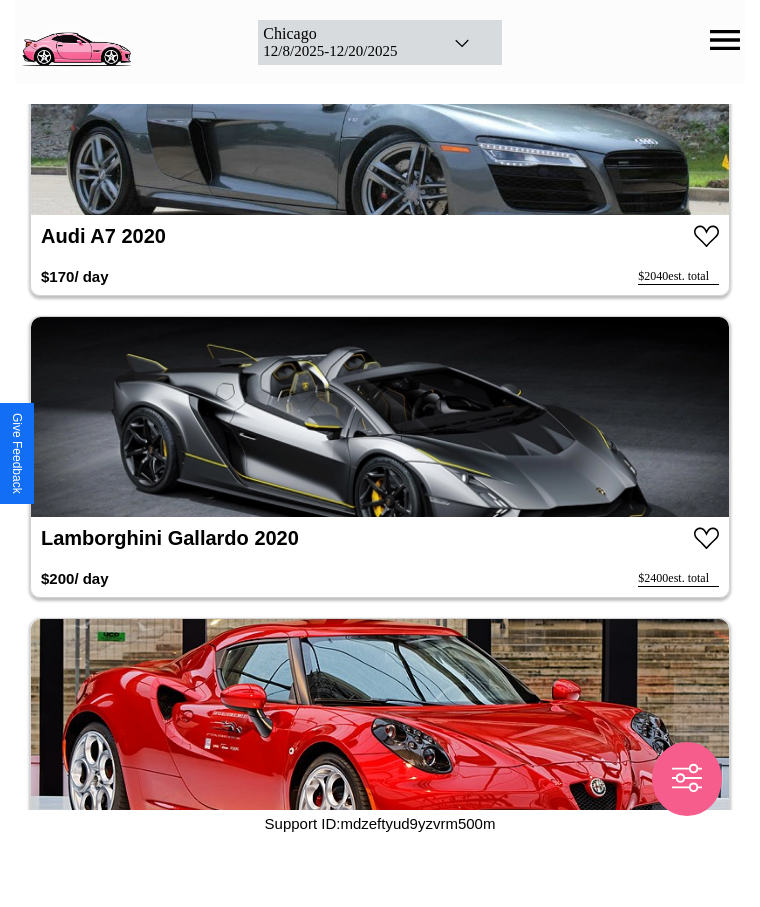click at bounding box center (380, 417) 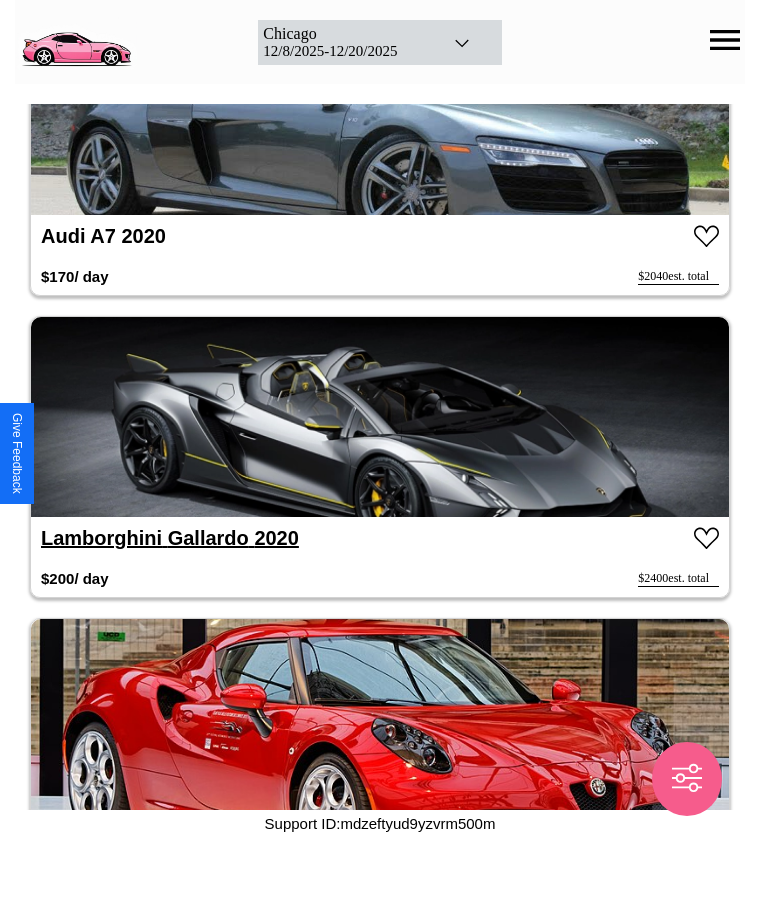 click on "Lamborghini   Gallardo   2020" at bounding box center (170, 538) 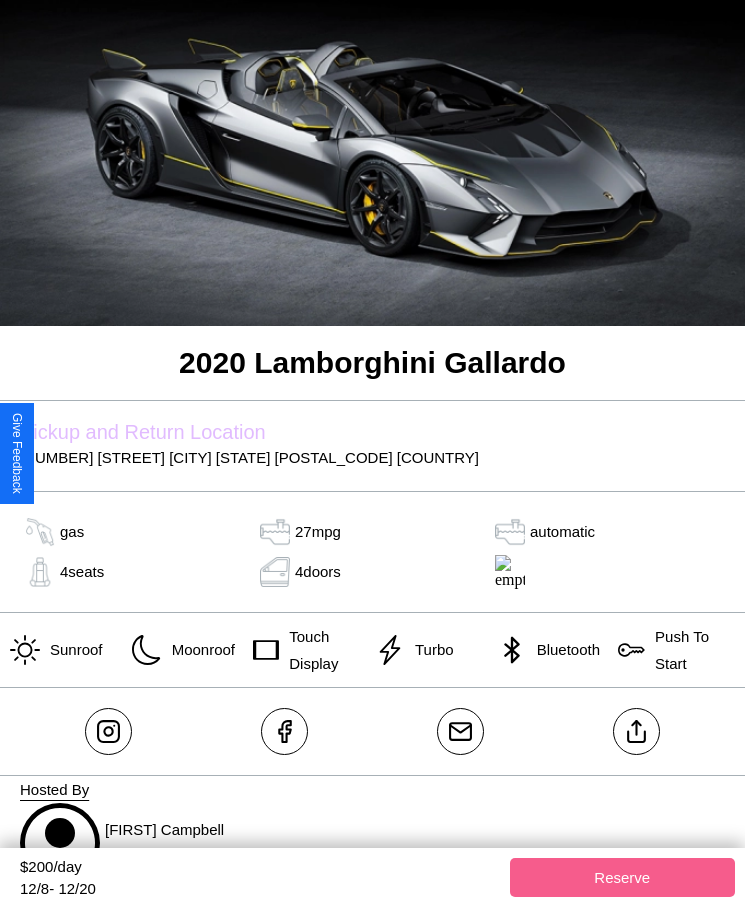 scroll, scrollTop: 180, scrollLeft: 0, axis: vertical 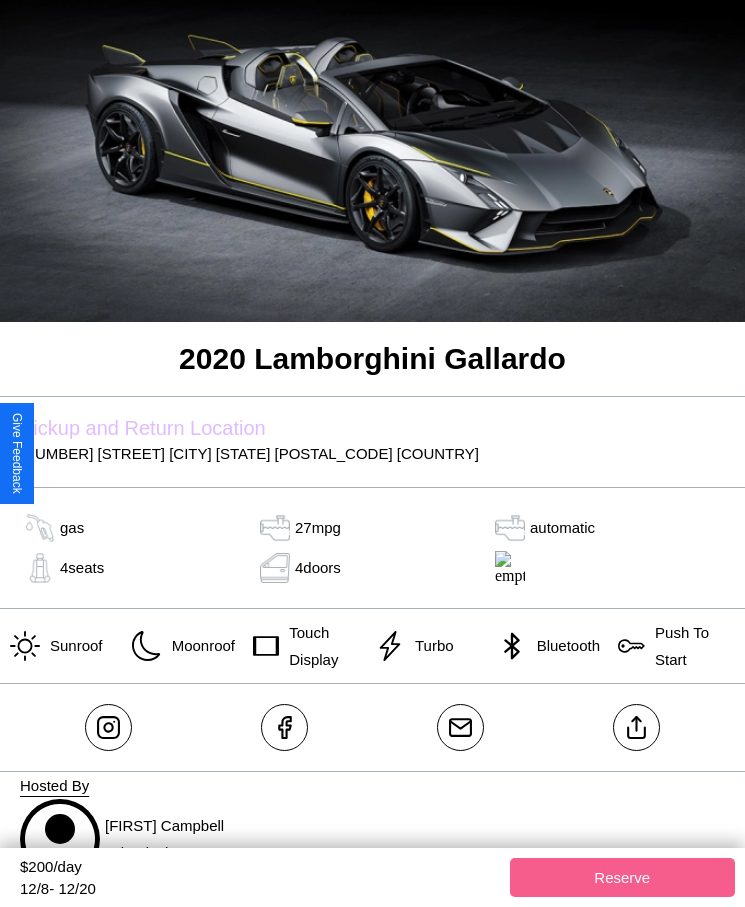 click on "[NUMBER] [STREET]  [CITY] [STATE] [POSTAL_CODE] [COUNTRY]" at bounding box center [372, 453] 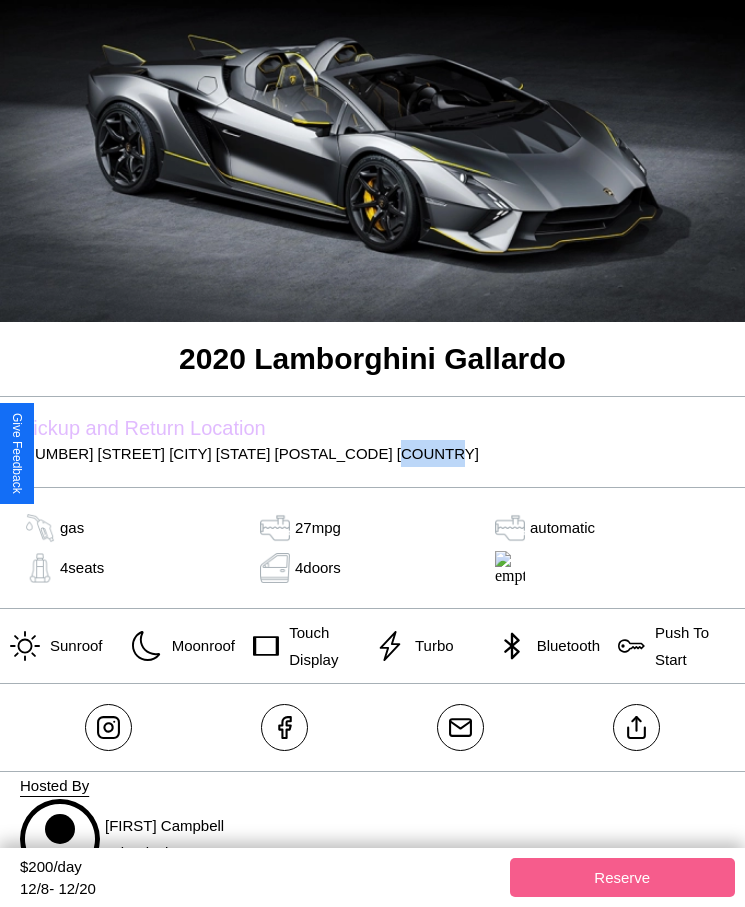 click on "[NUMBER] [STREET]  [CITY] [STATE] [POSTAL_CODE] [COUNTRY]" at bounding box center (372, 453) 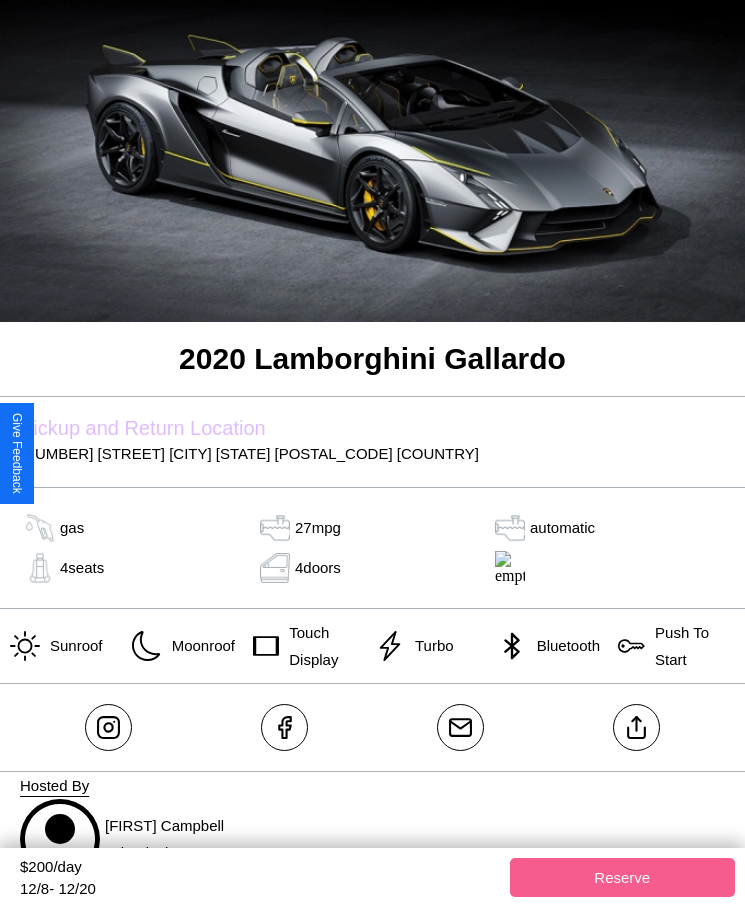 click on "[NUMBER] [STREET]  [CITY] [STATE] [POSTAL_CODE] [COUNTRY]" at bounding box center [372, 453] 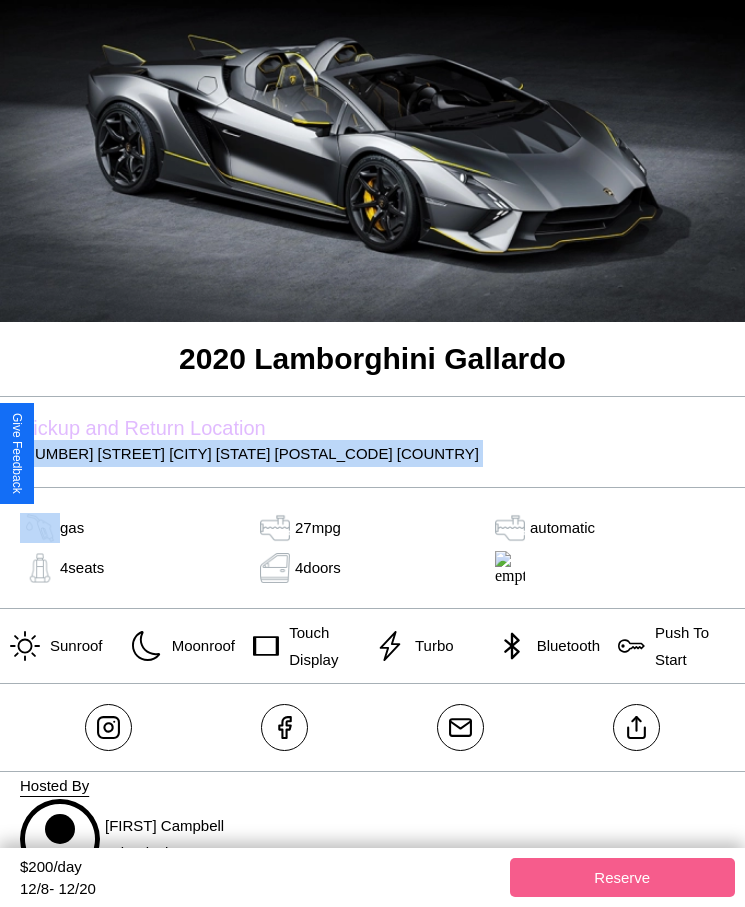 click on "[NUMBER] [STREET]  [CITY] [STATE] [POSTAL_CODE] [COUNTRY]" at bounding box center [372, 453] 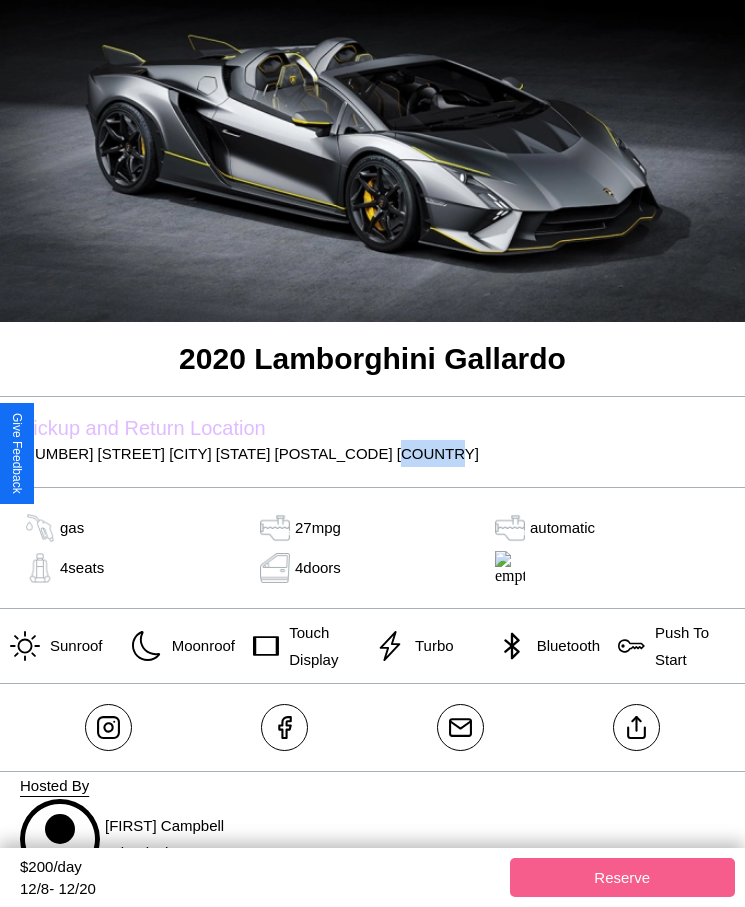 click on "[NUMBER] [STREET]  [CITY] [STATE] [POSTAL_CODE] [COUNTRY]" at bounding box center (372, 453) 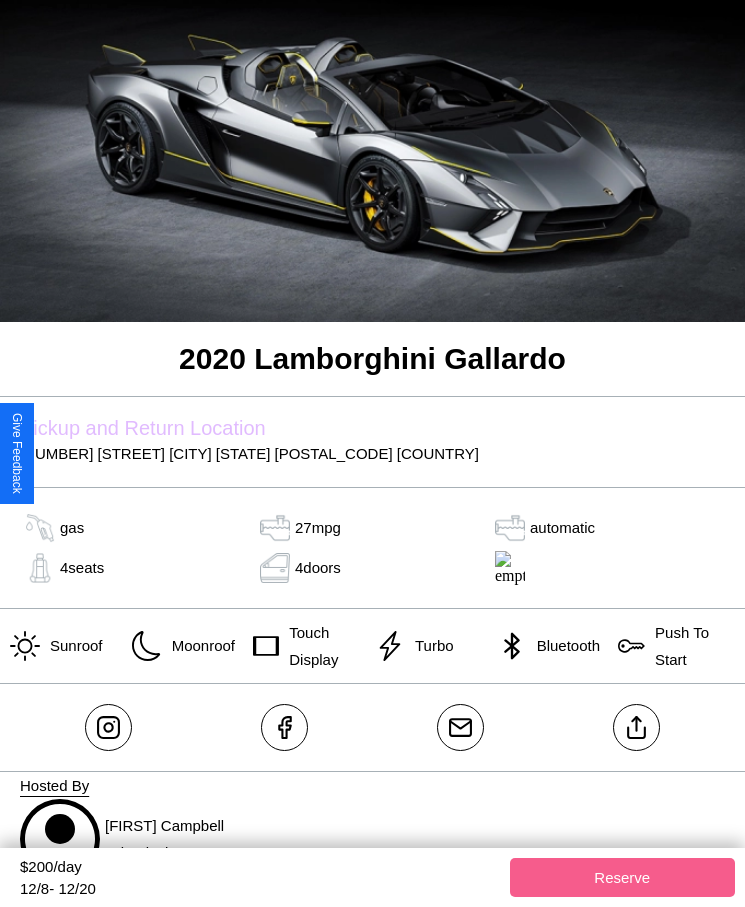scroll, scrollTop: 85, scrollLeft: 0, axis: vertical 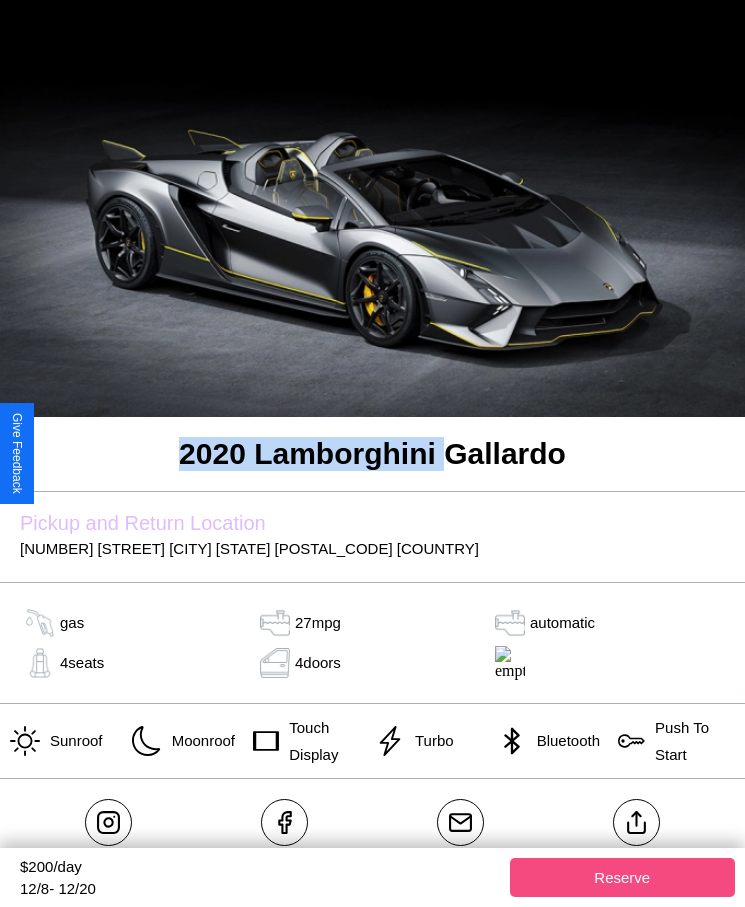 click on "Reserve" at bounding box center [623, 877] 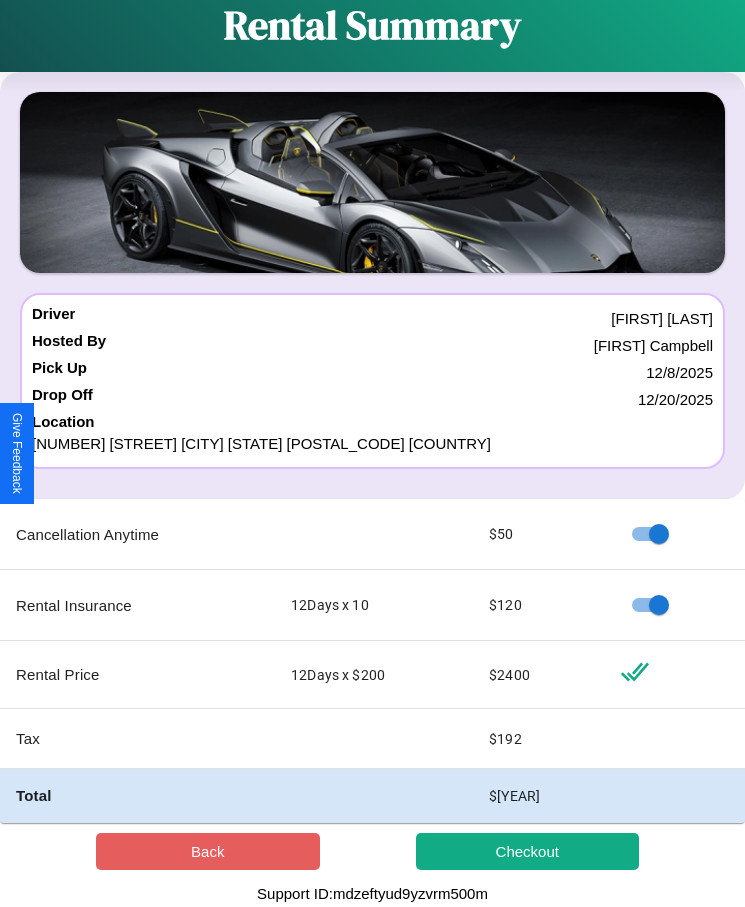scroll, scrollTop: 0, scrollLeft: 0, axis: both 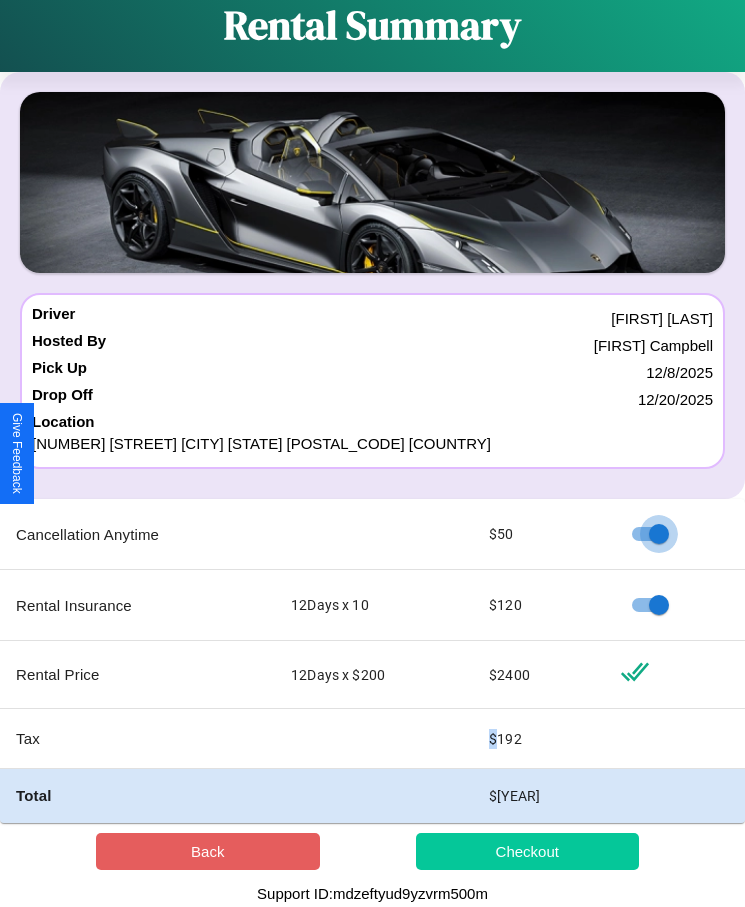 click on "Checkout" at bounding box center (528, 851) 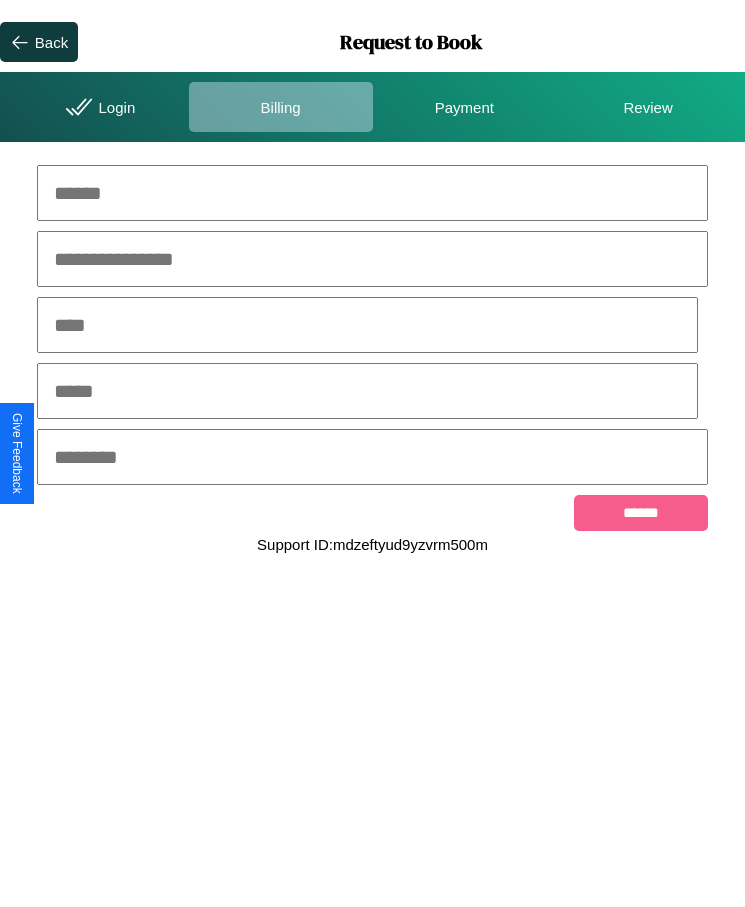 scroll, scrollTop: 0, scrollLeft: 0, axis: both 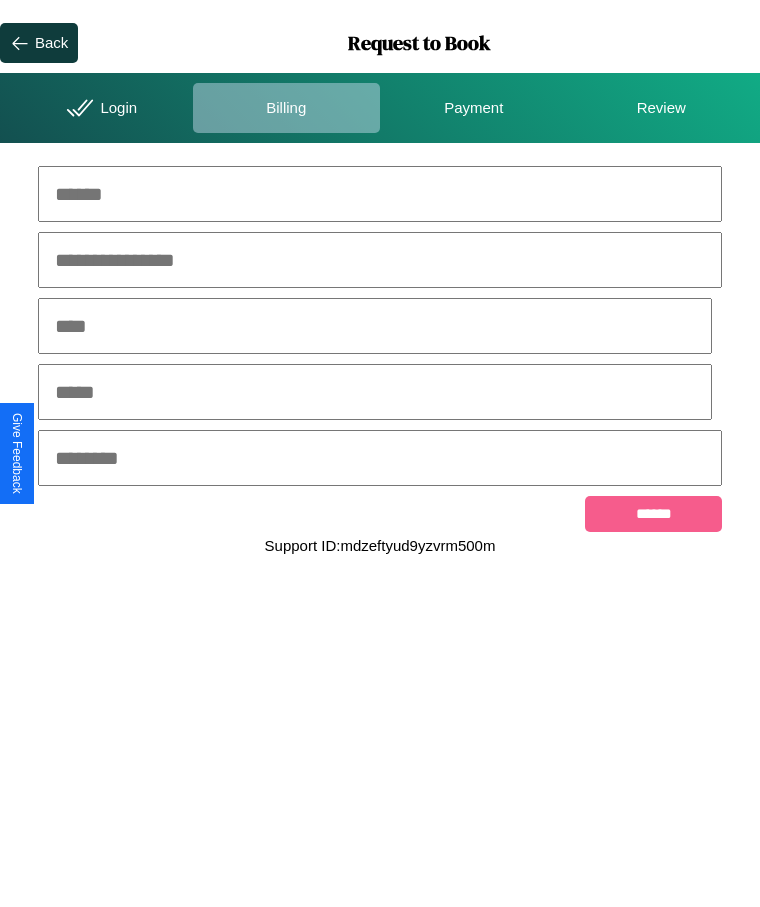 click at bounding box center (380, 194) 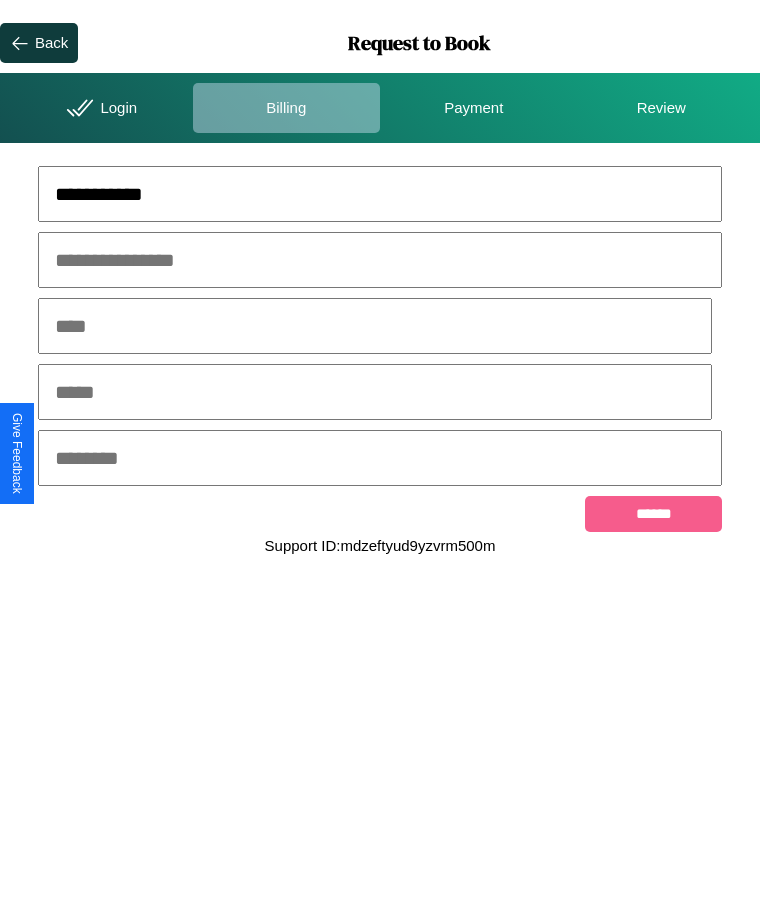 type on "**********" 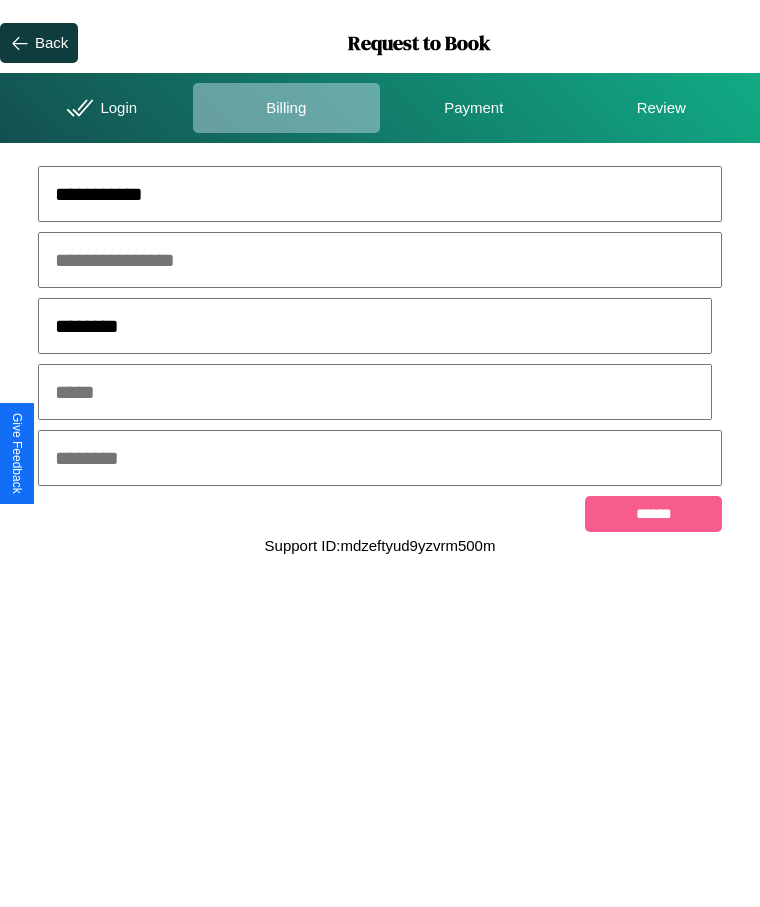 type on "********" 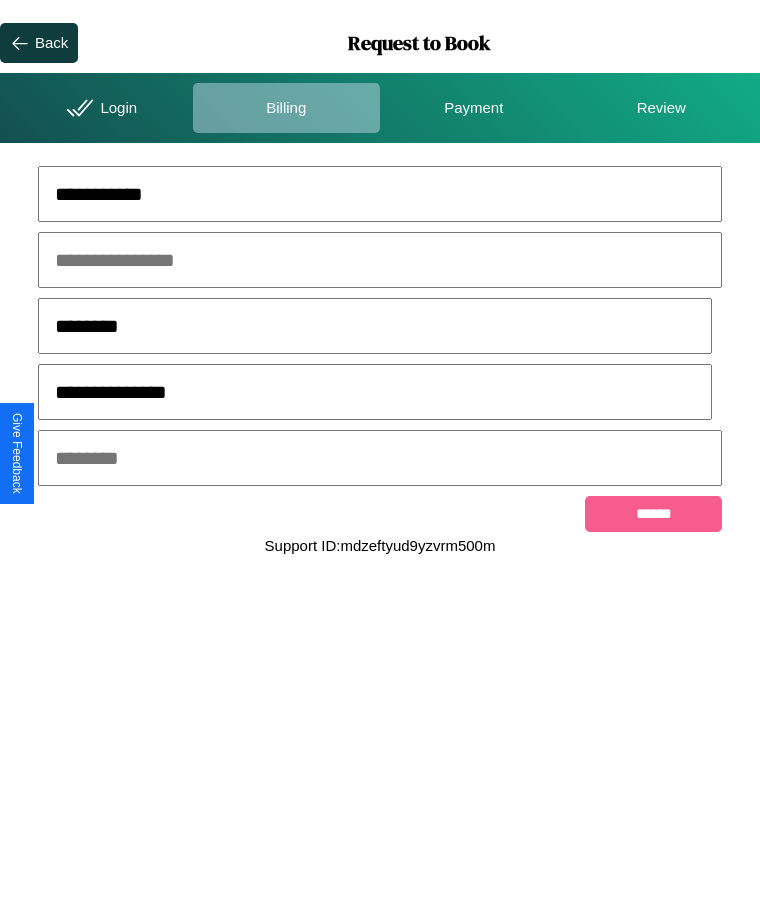 type on "**********" 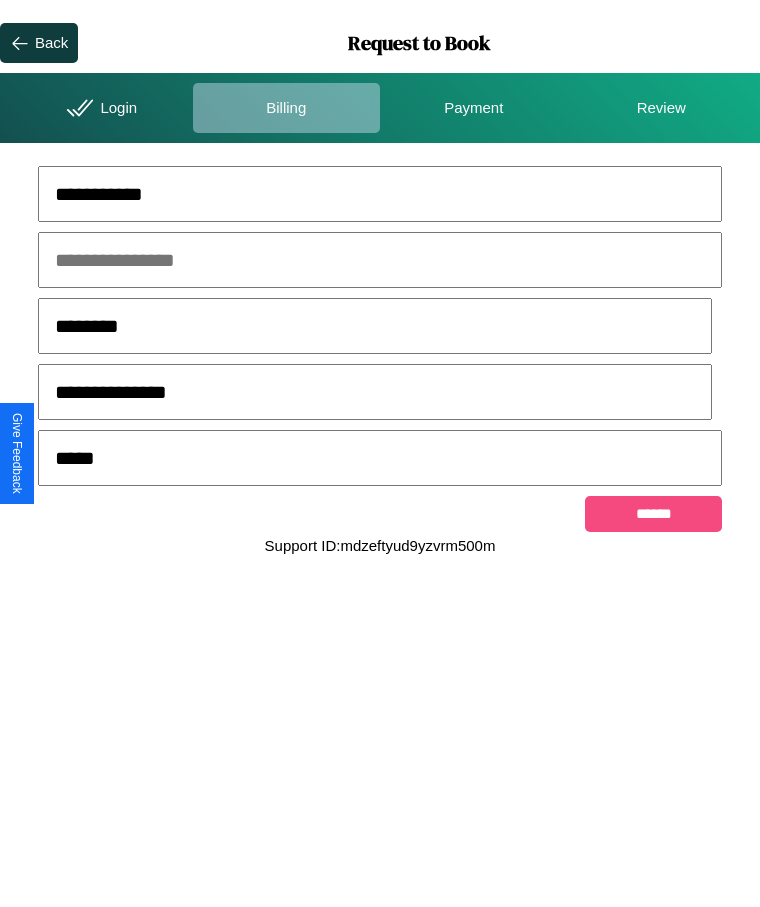 type on "*****" 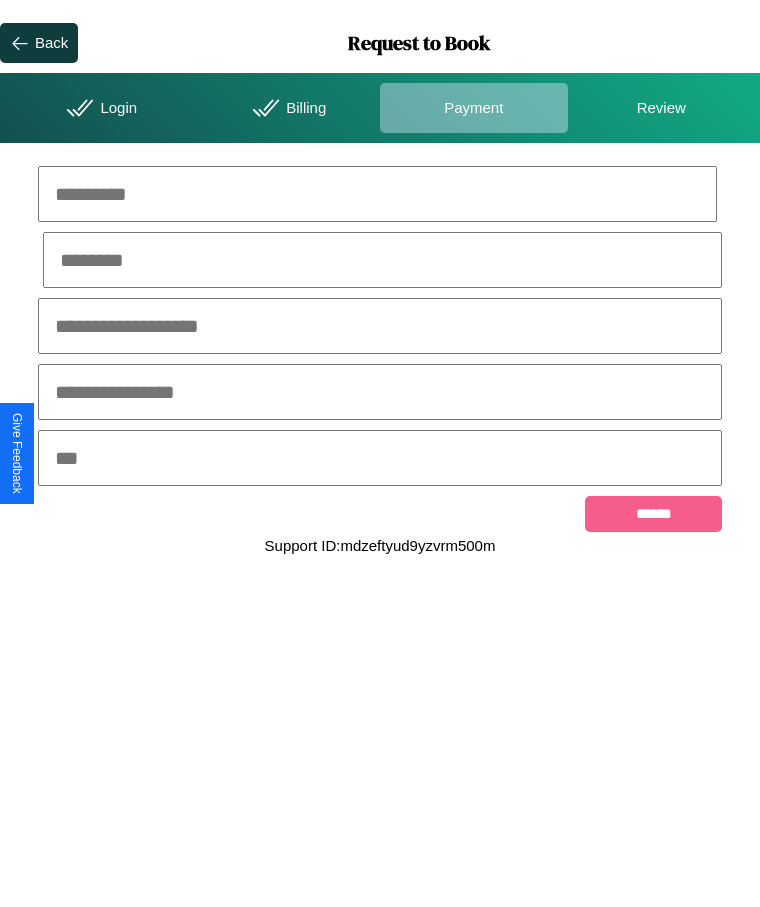 click at bounding box center [377, 194] 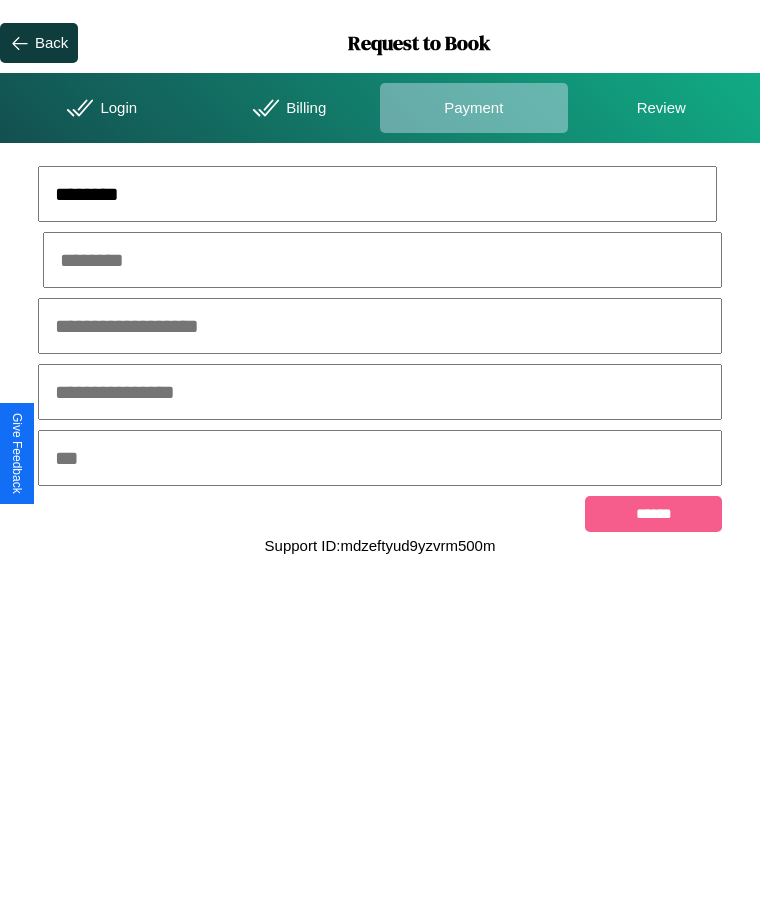 type on "********" 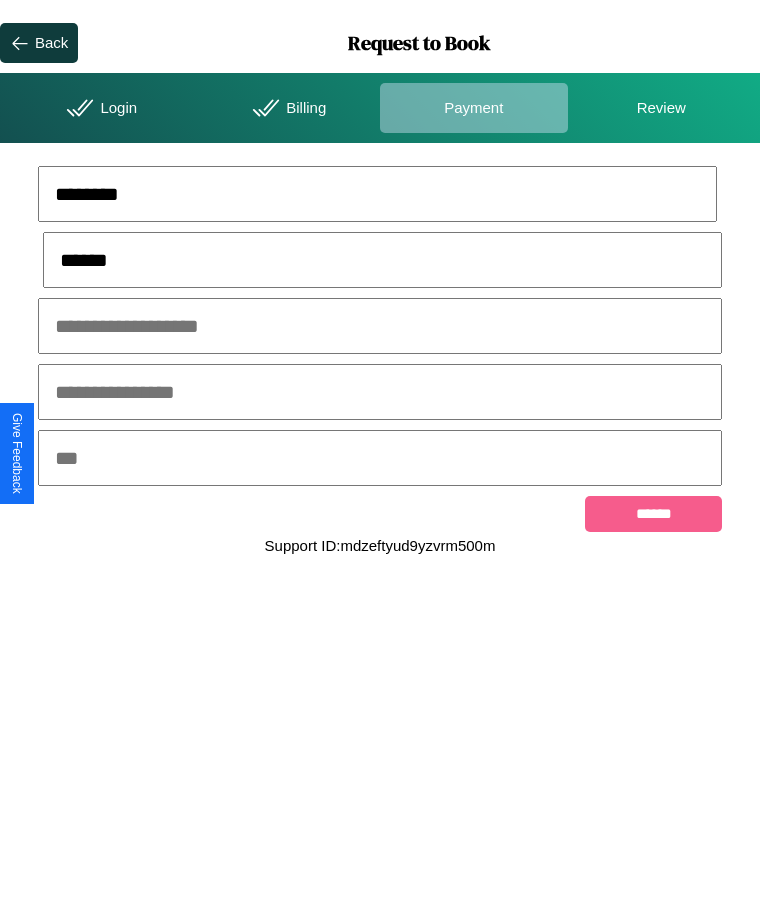 type on "******" 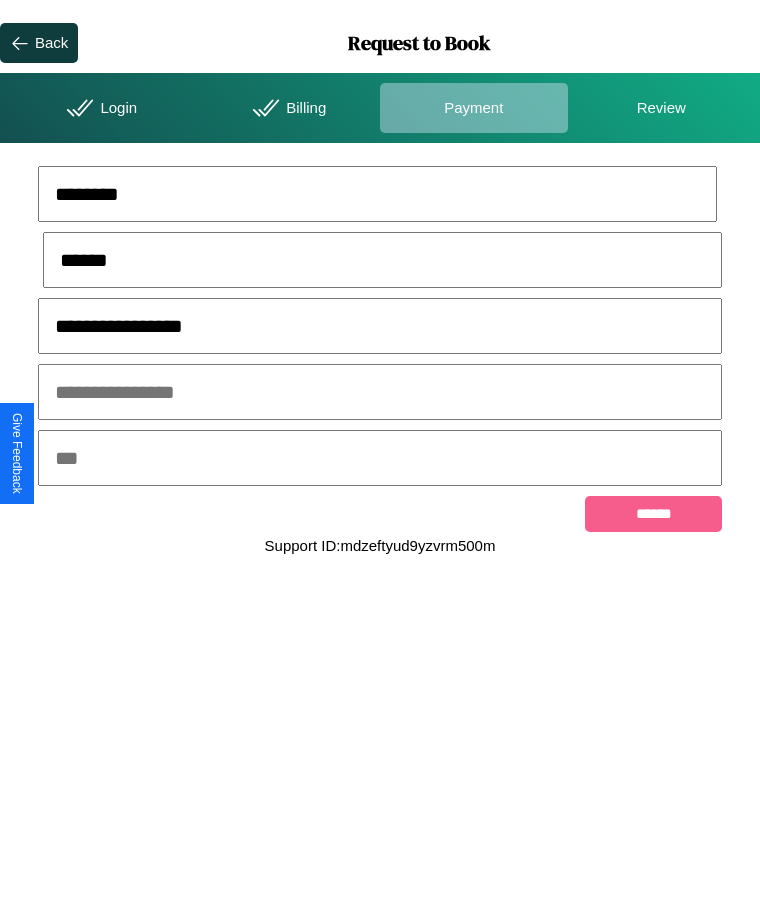 type on "**********" 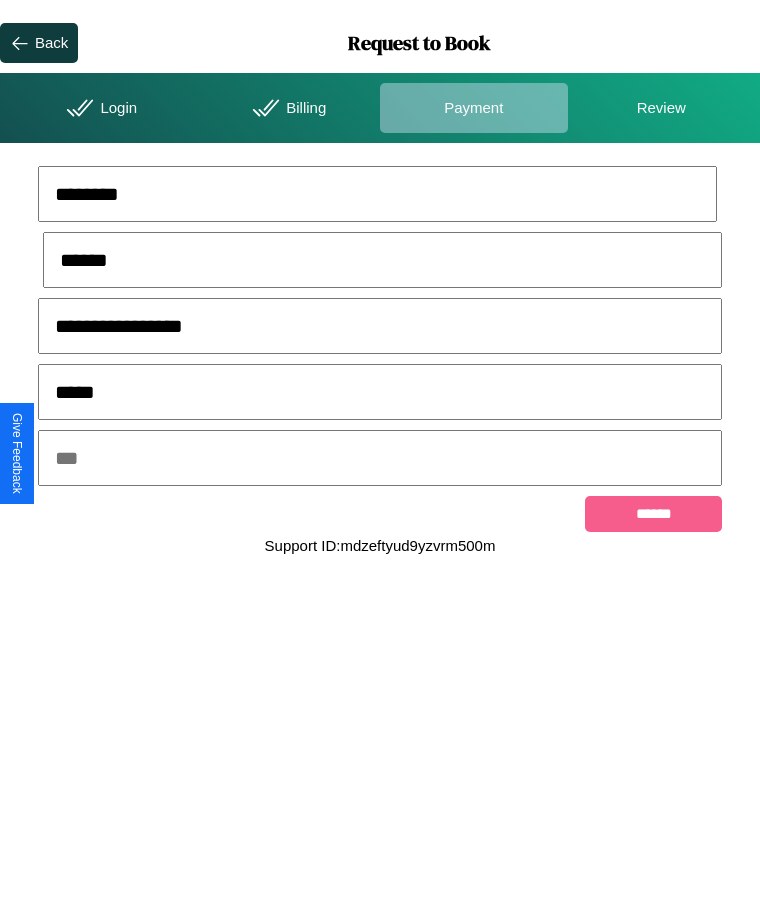 type on "*****" 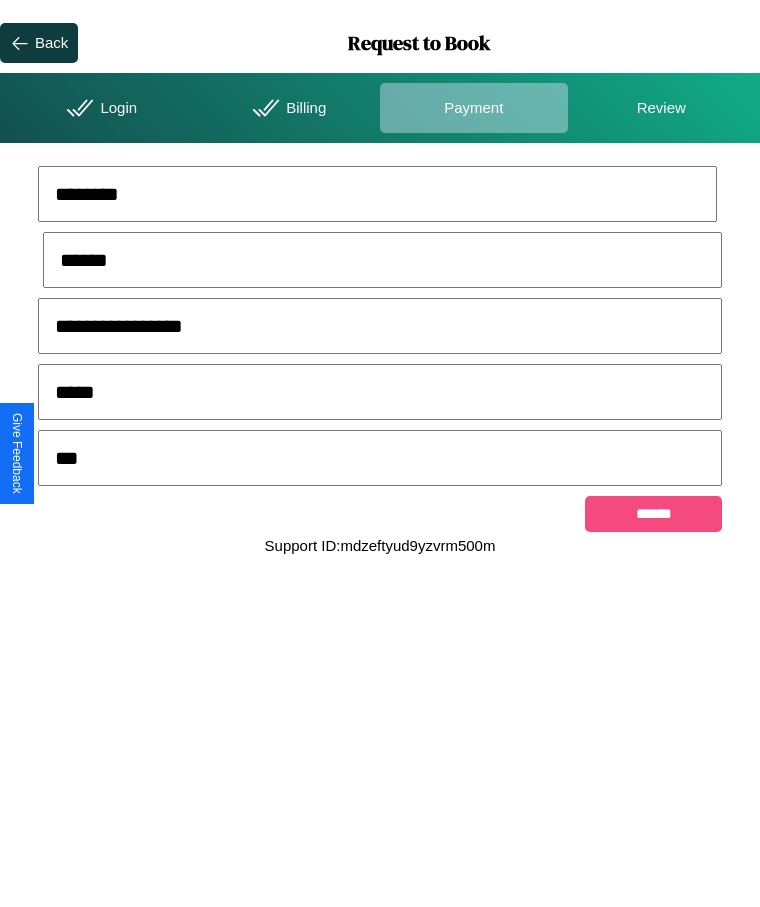 type on "***" 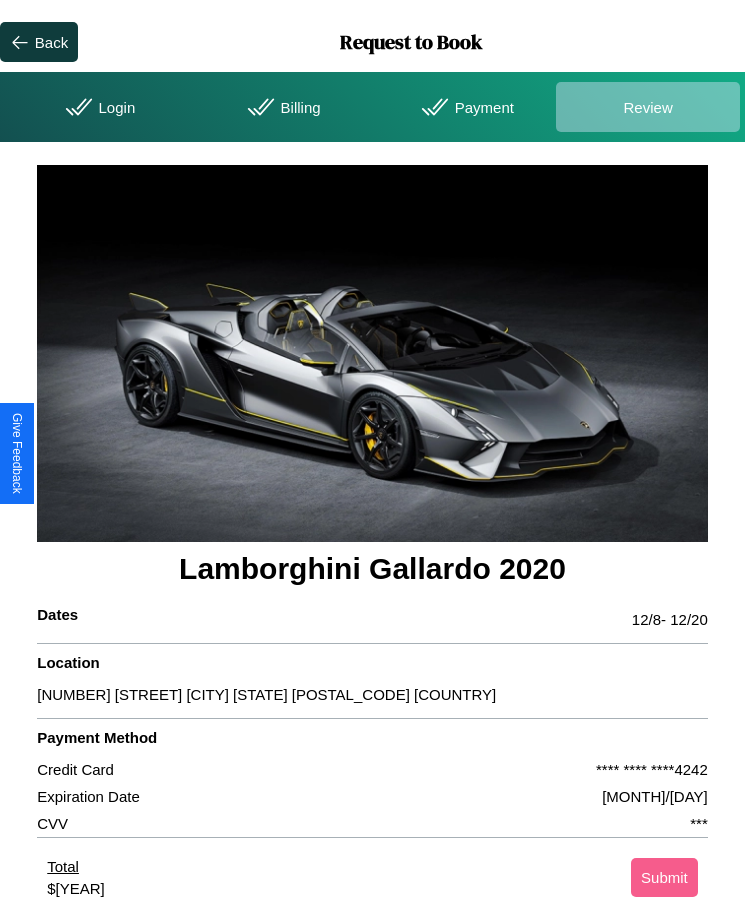 scroll, scrollTop: 2, scrollLeft: 0, axis: vertical 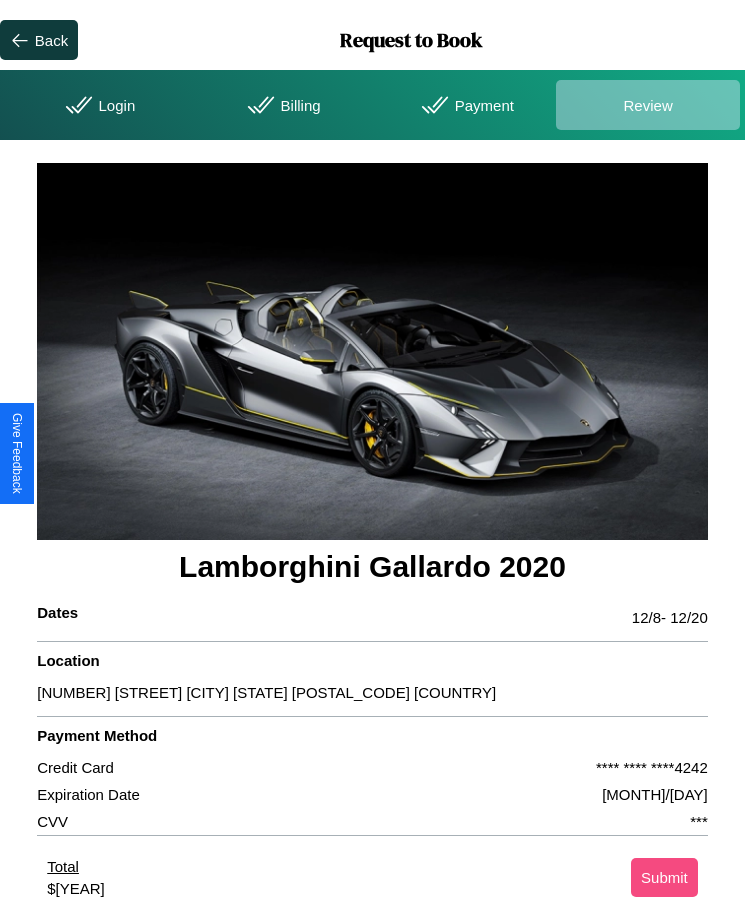 click on "Submit" at bounding box center [664, 877] 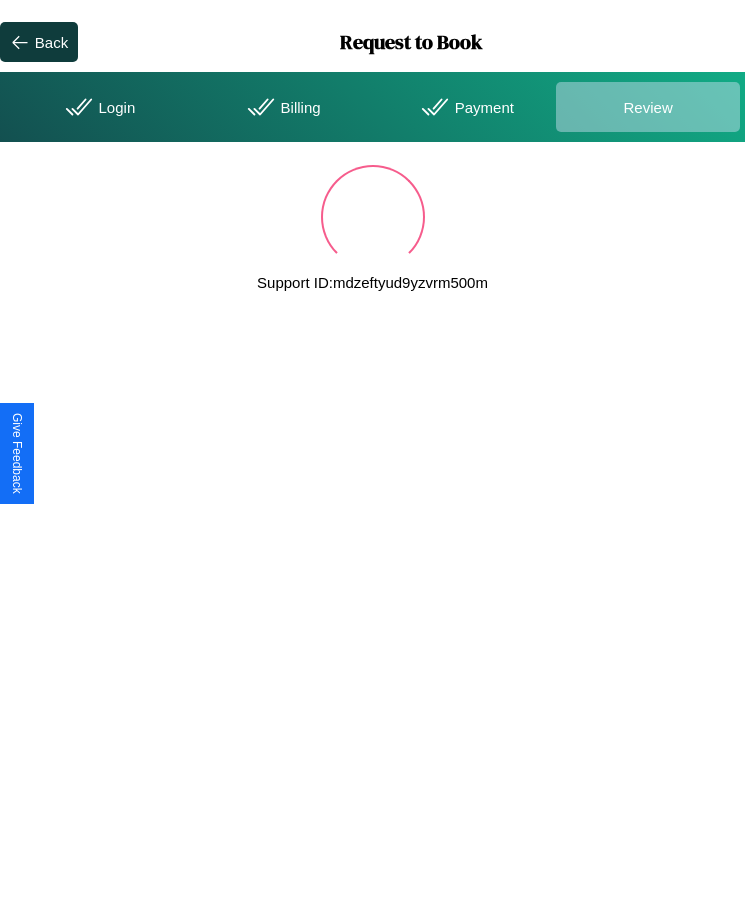 scroll, scrollTop: 0, scrollLeft: 0, axis: both 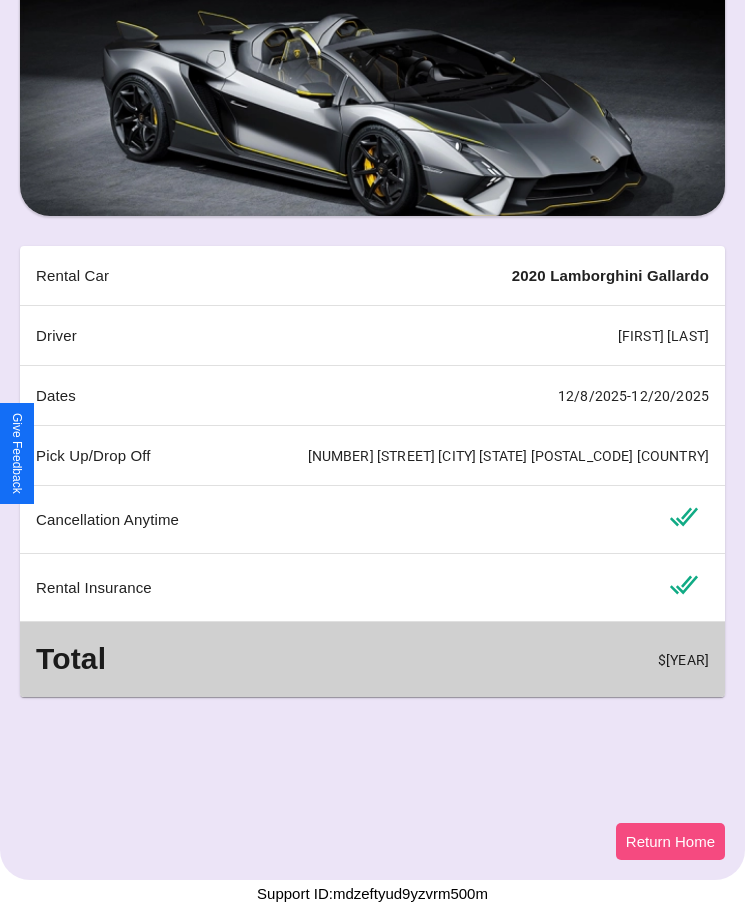 click on "Return Home" at bounding box center [670, 841] 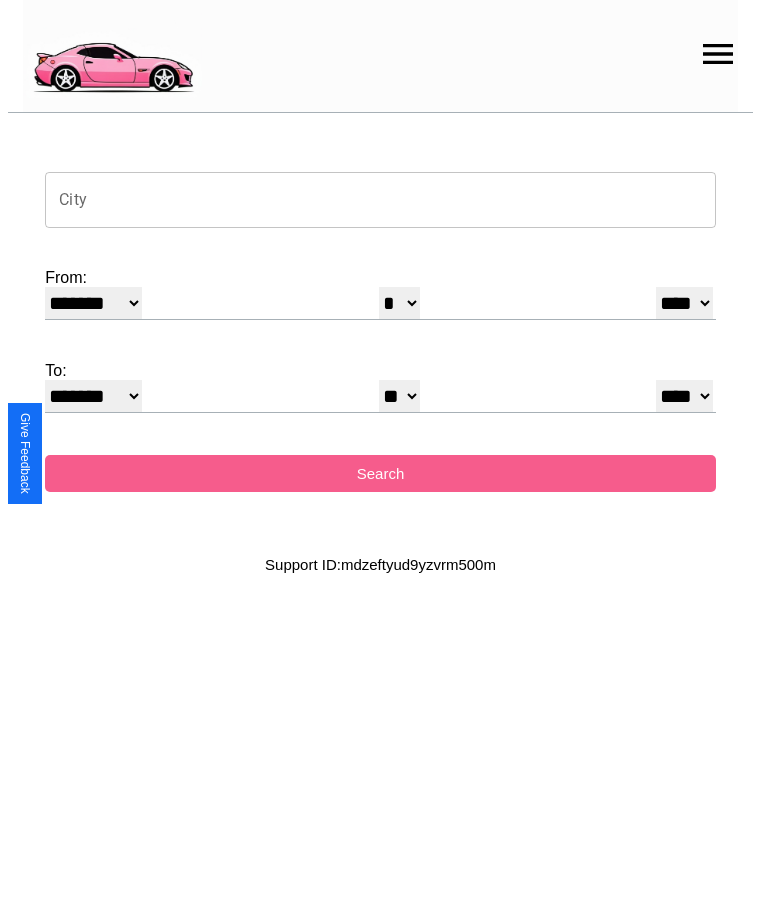 scroll, scrollTop: 0, scrollLeft: 0, axis: both 